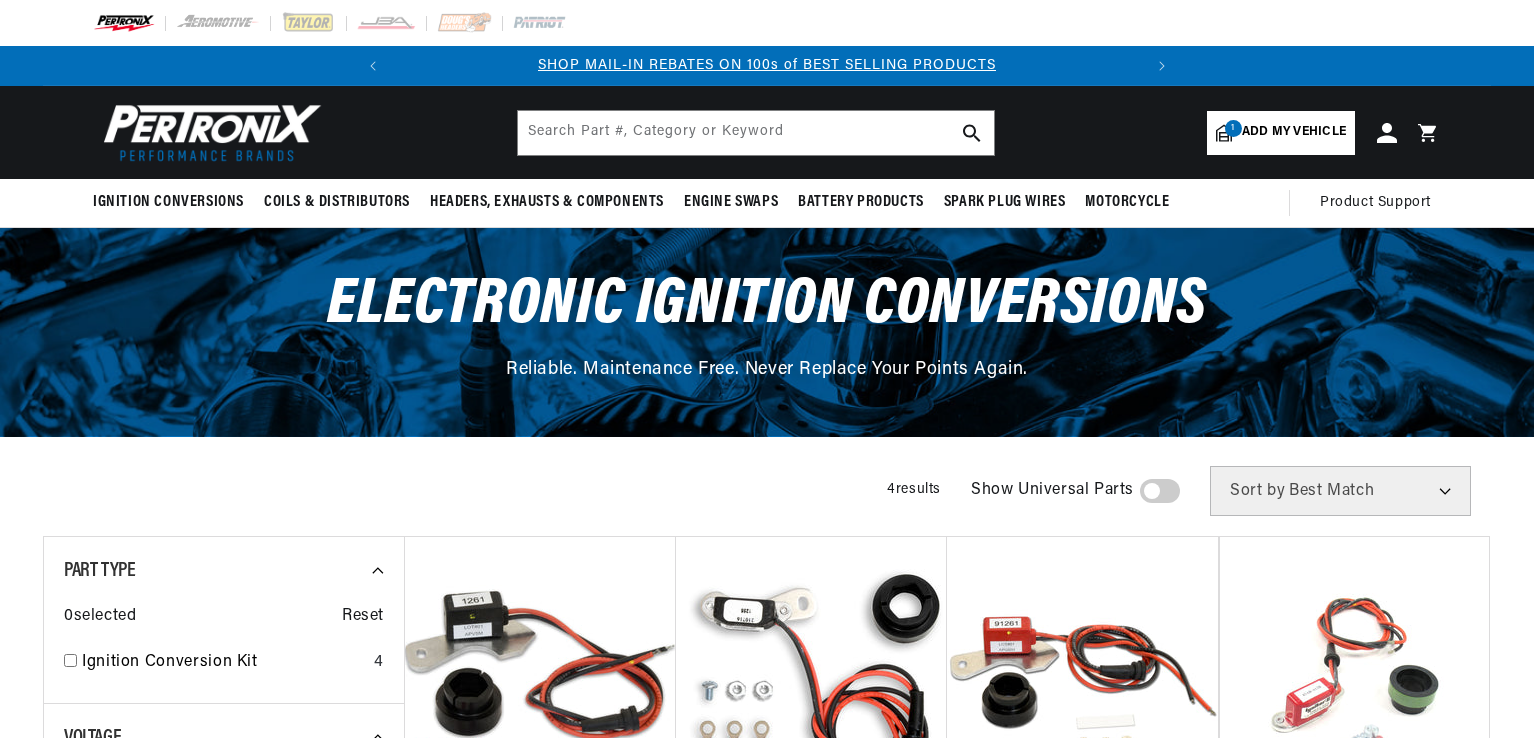 scroll, scrollTop: 0, scrollLeft: 0, axis: both 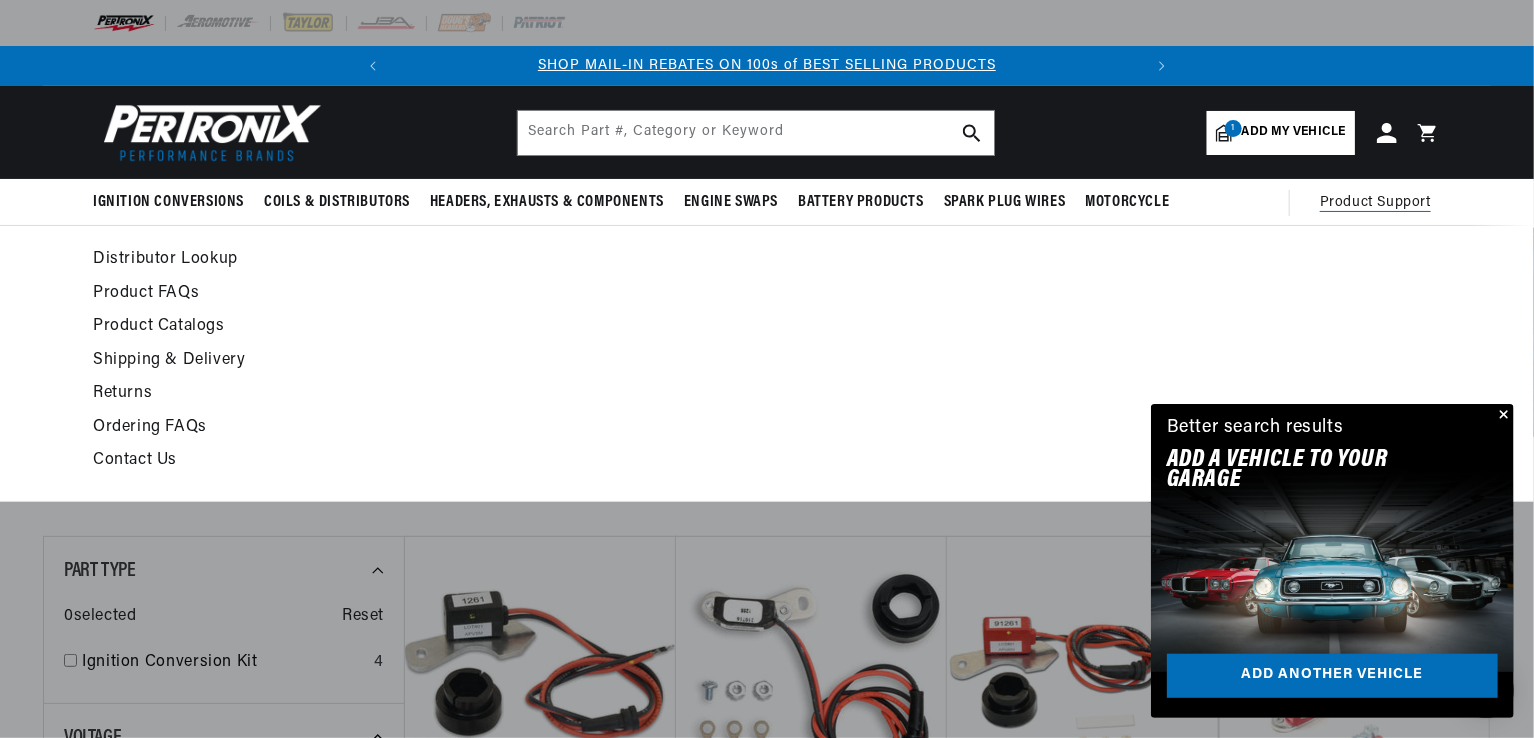 click on "Product Support" at bounding box center [1375, 203] 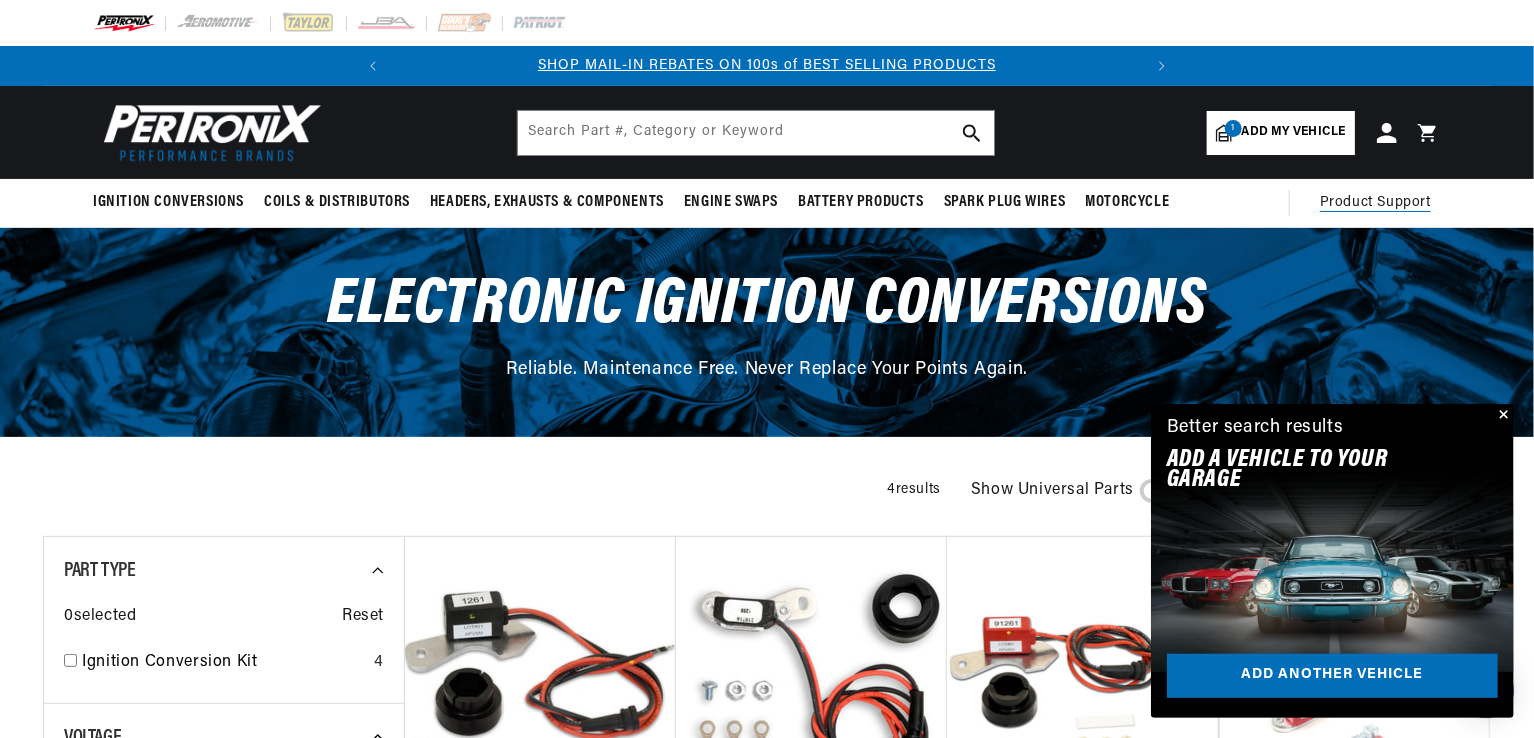 click on "Product Support" at bounding box center (1375, 203) 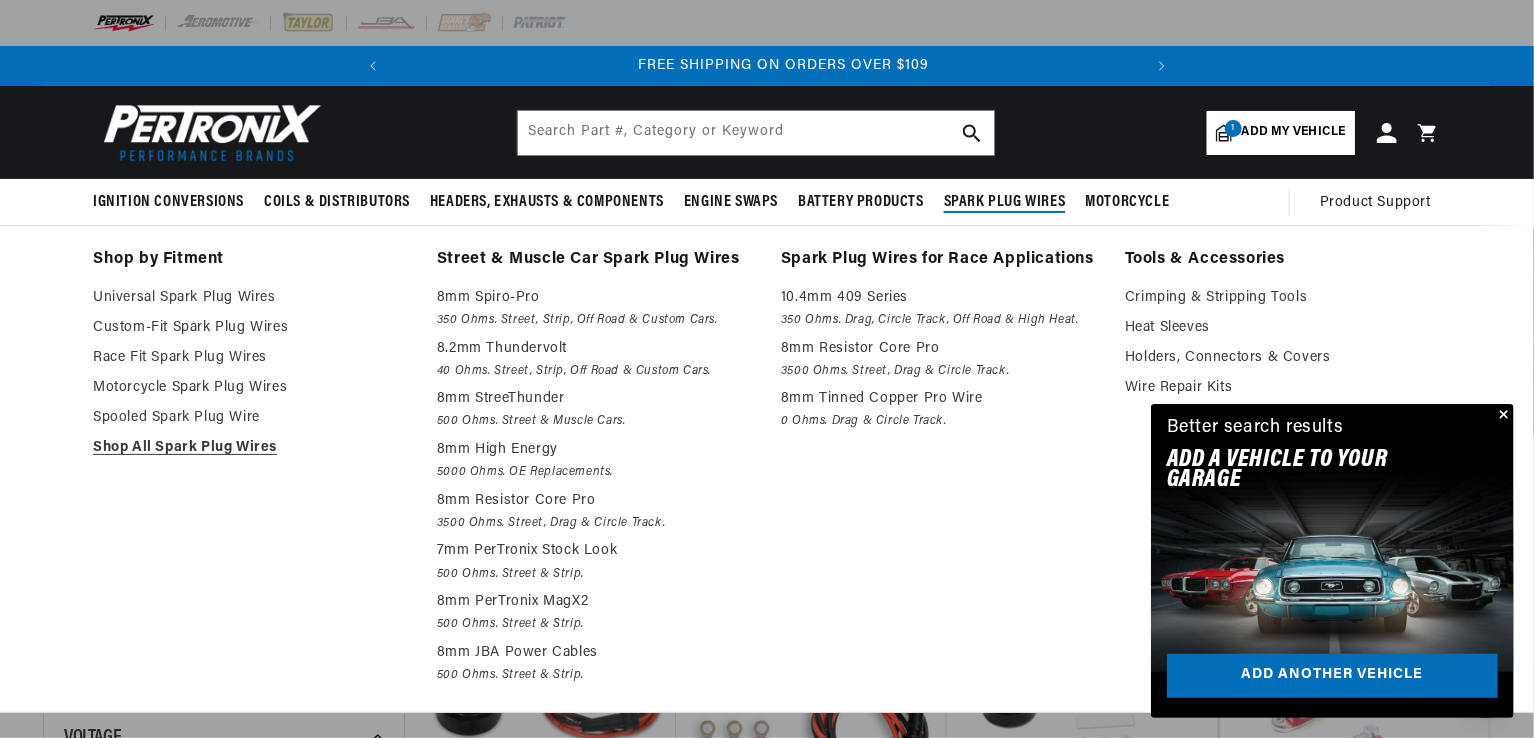 scroll, scrollTop: 0, scrollLeft: 746, axis: horizontal 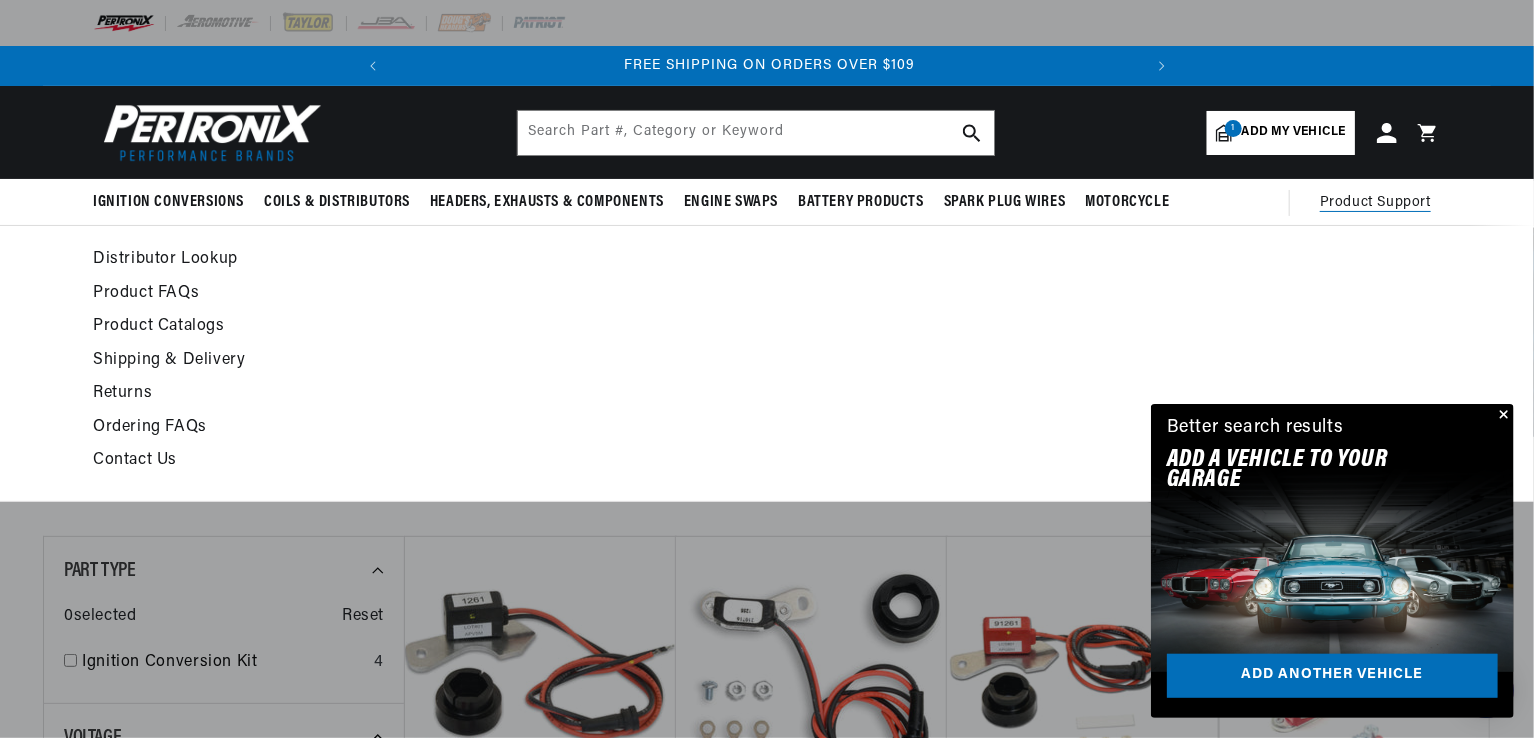 click on "Product Support" at bounding box center [1375, 203] 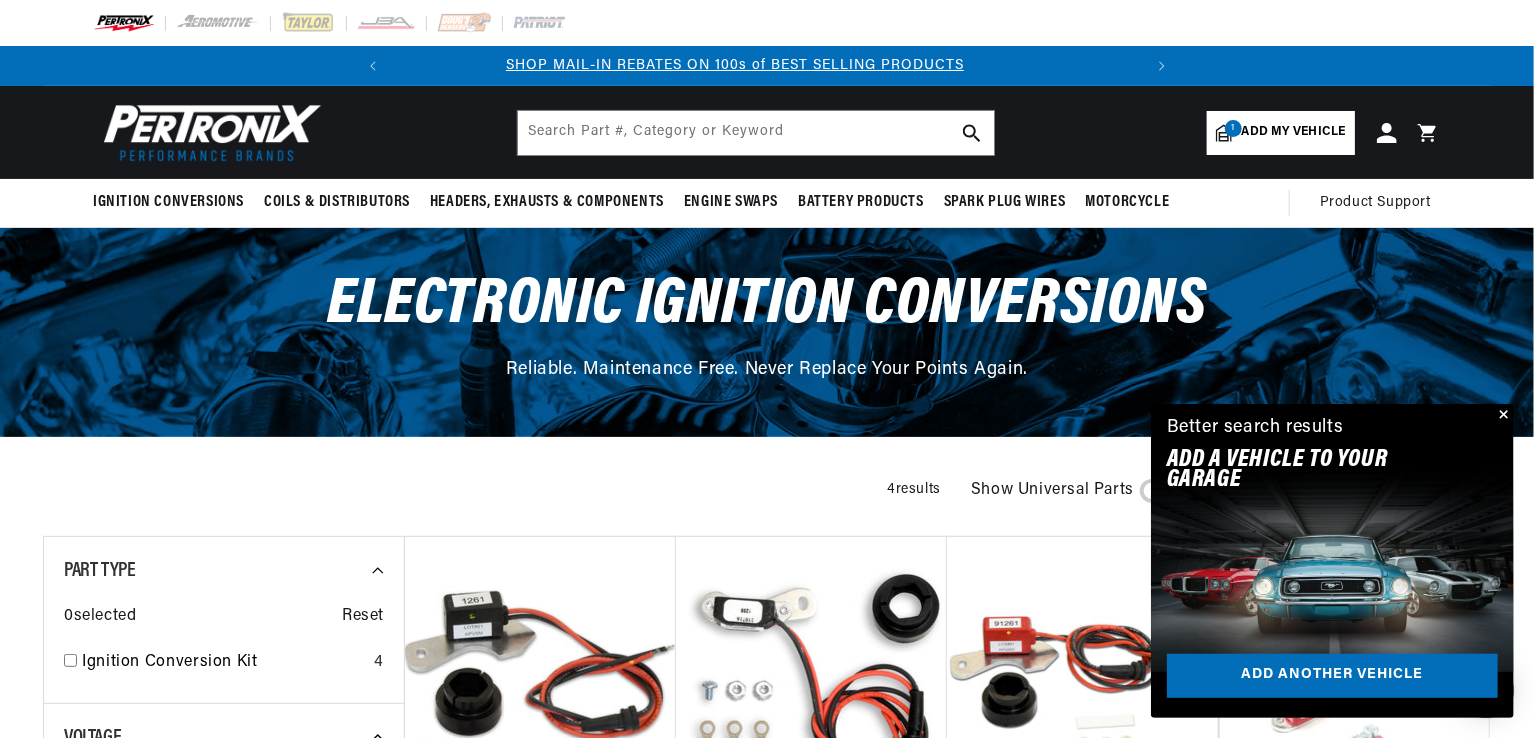 scroll, scrollTop: 0, scrollLeft: 0, axis: both 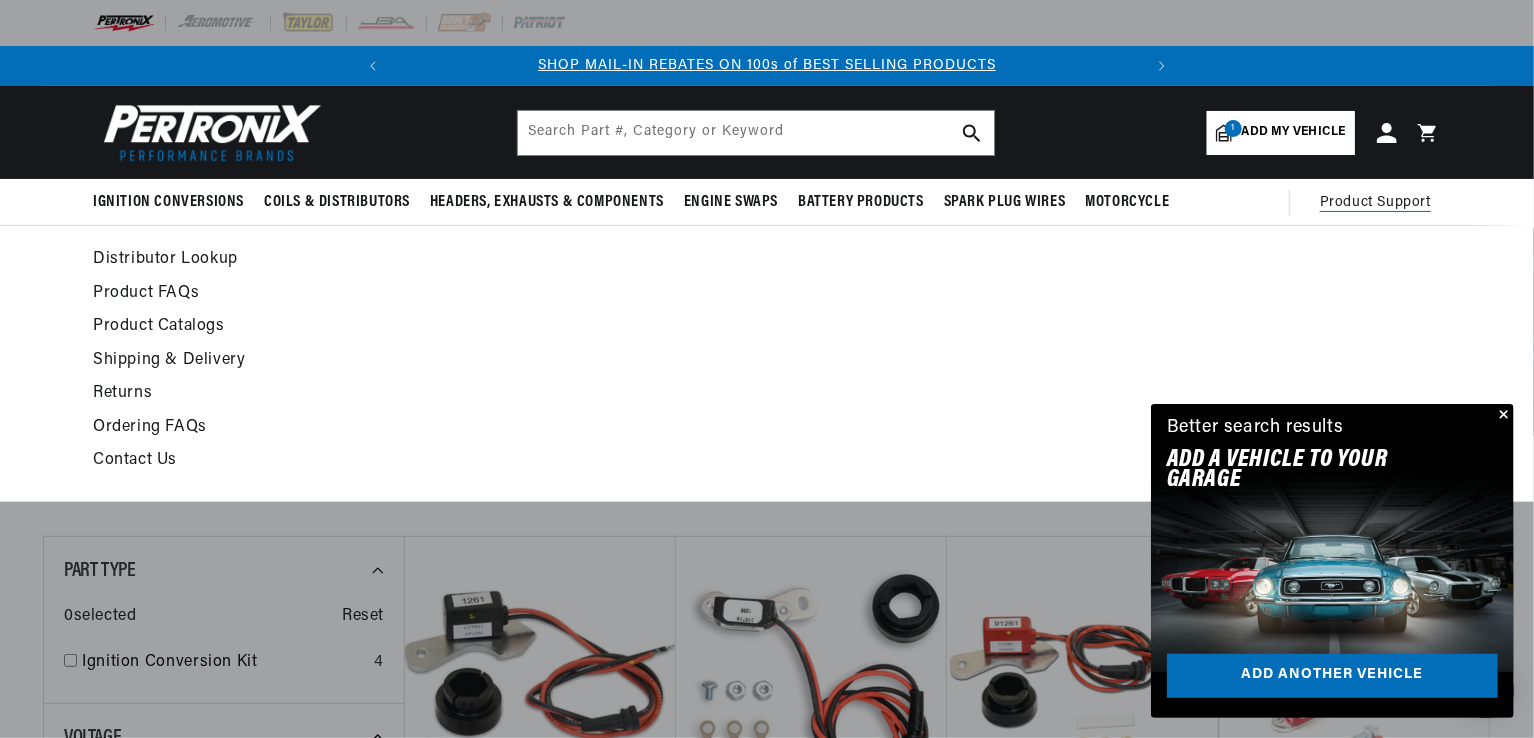 click on "Product Support" at bounding box center (1375, 203) 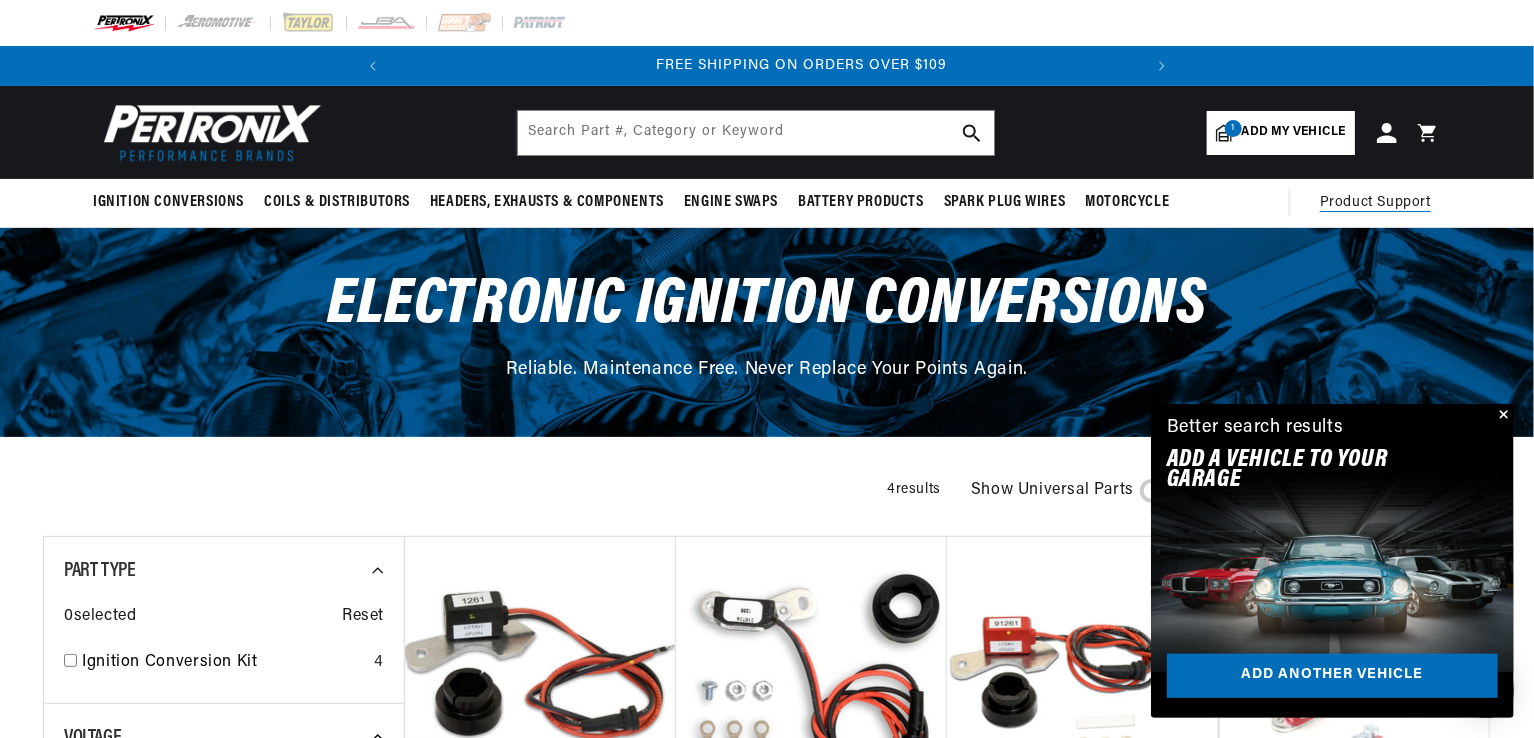 click on "Product Support" at bounding box center [1375, 203] 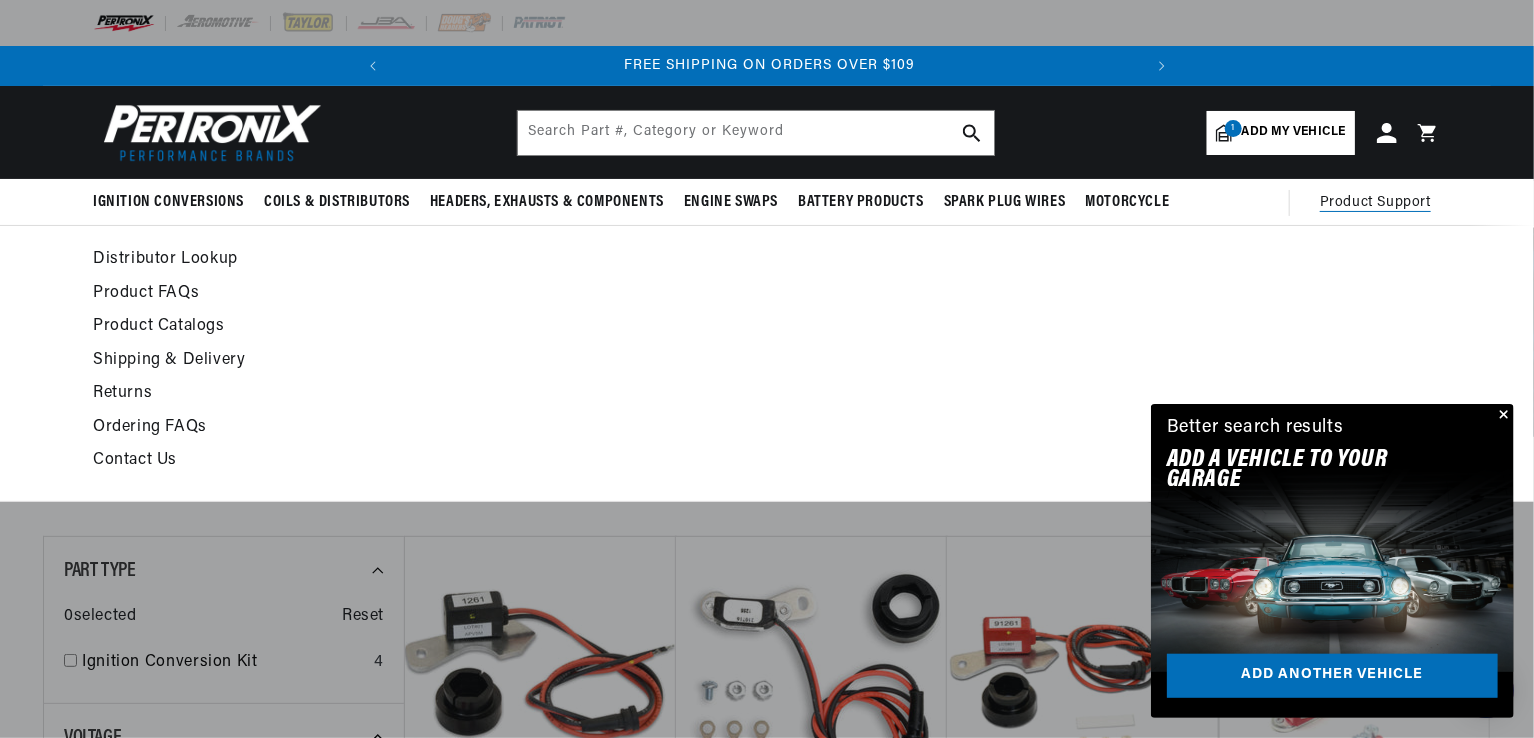 click on "Product Support" at bounding box center [1375, 203] 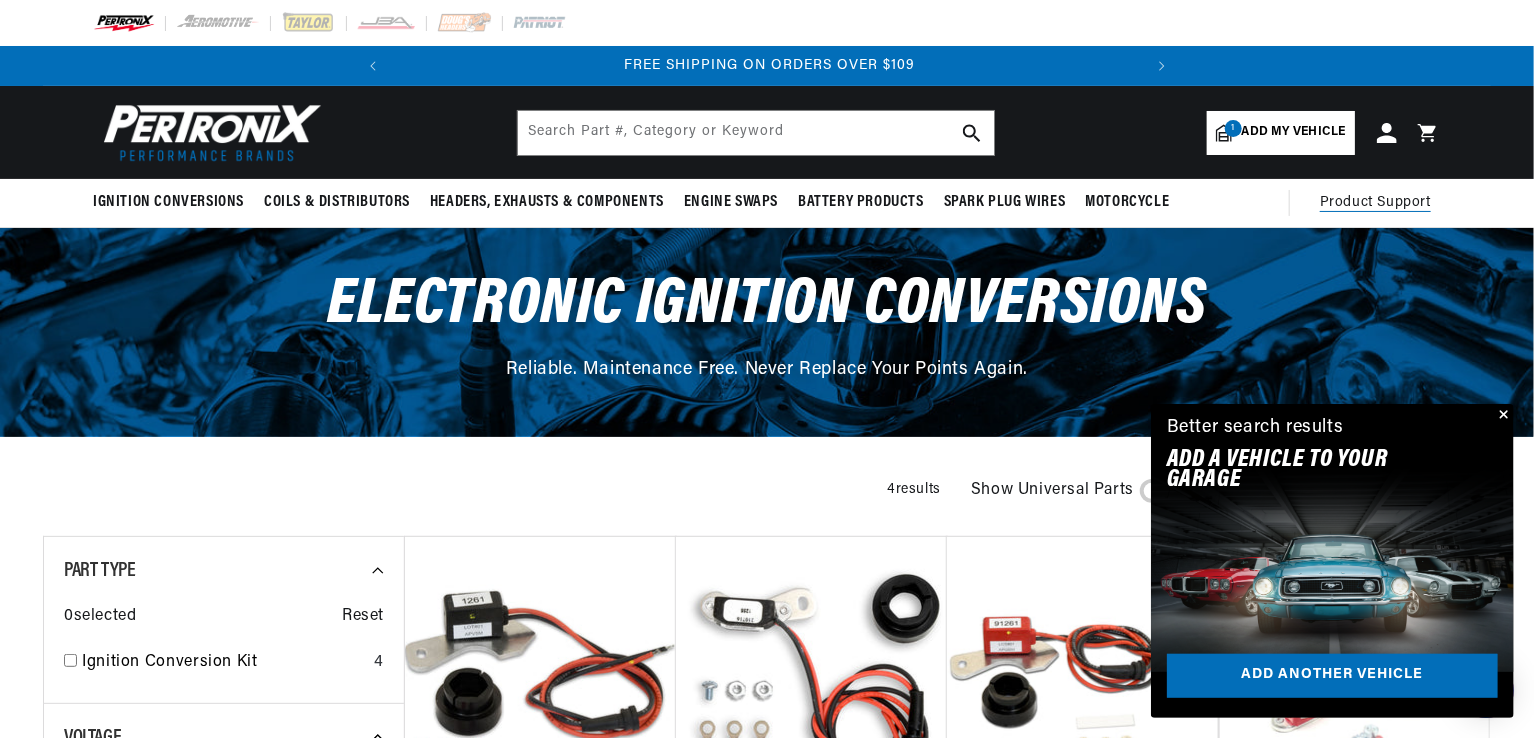 click on "Product Support" at bounding box center (1375, 203) 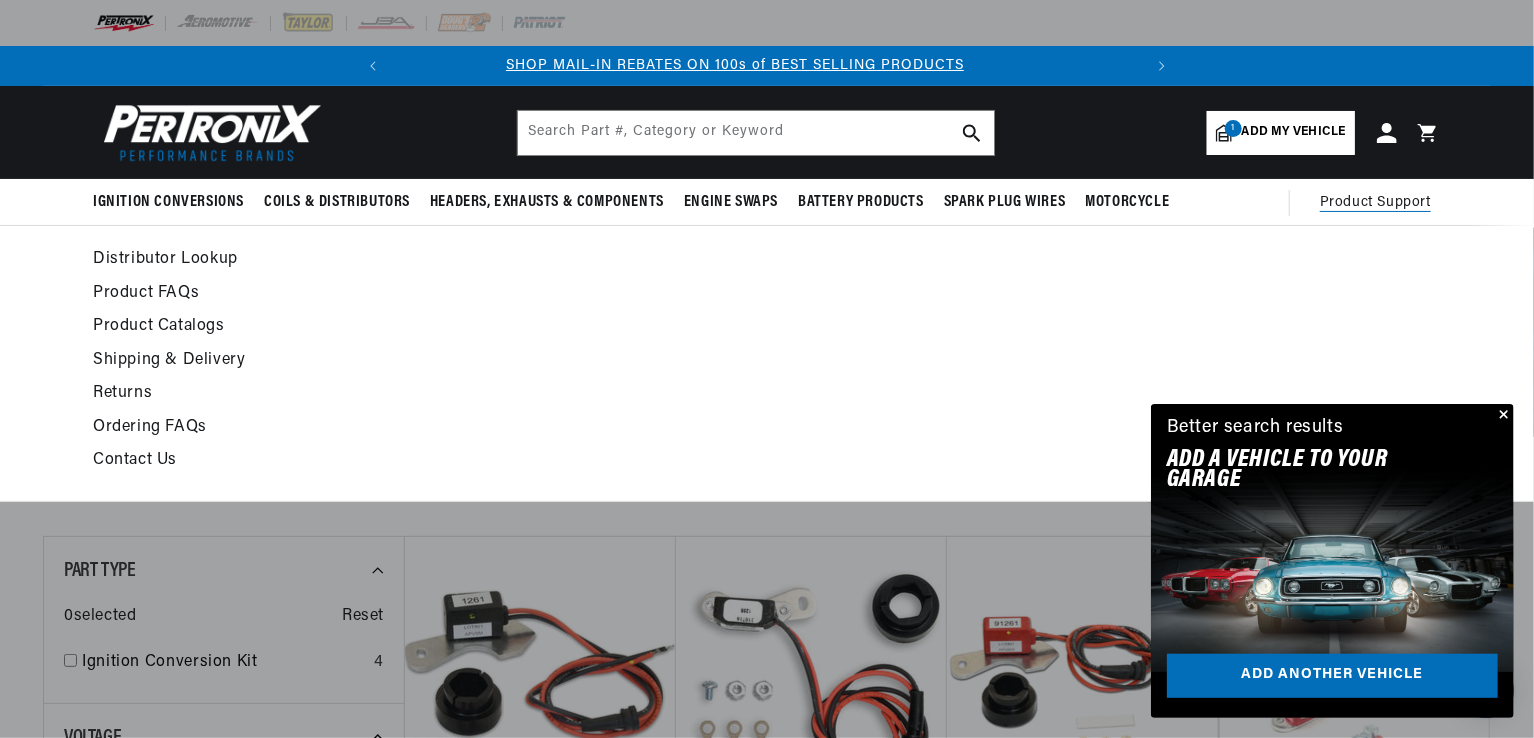 scroll, scrollTop: 0, scrollLeft: 0, axis: both 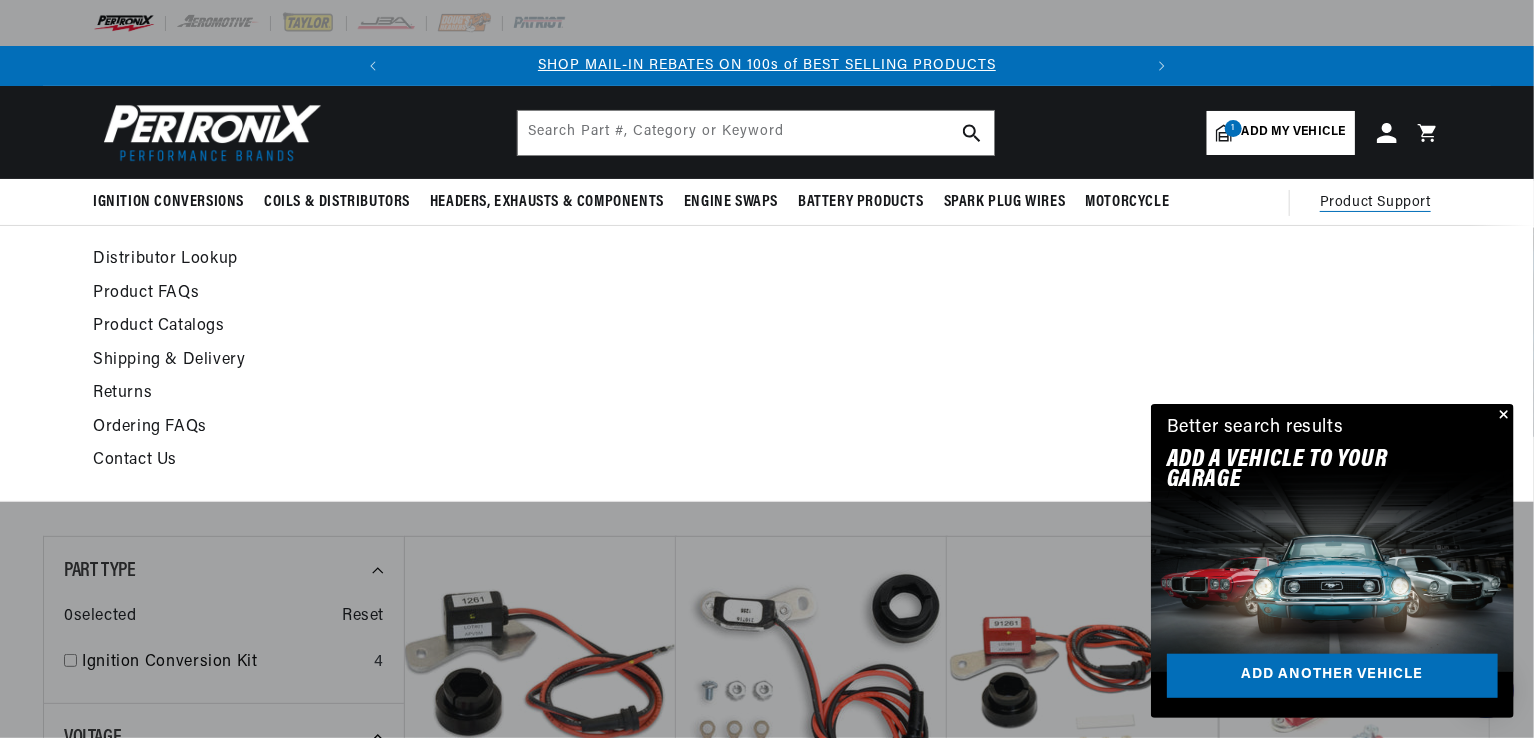 click on "Contact Us" at bounding box center [584, 461] 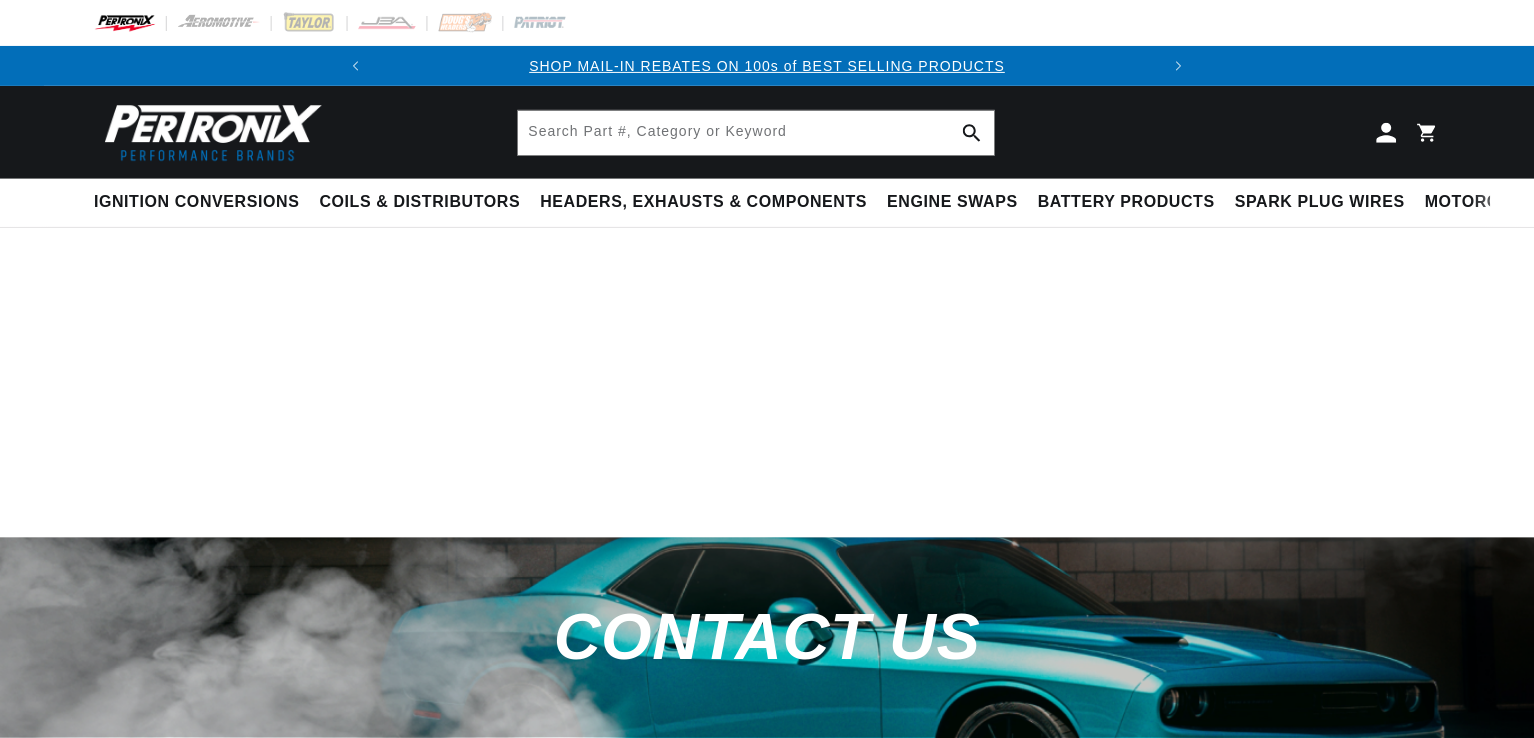 scroll, scrollTop: 0, scrollLeft: 0, axis: both 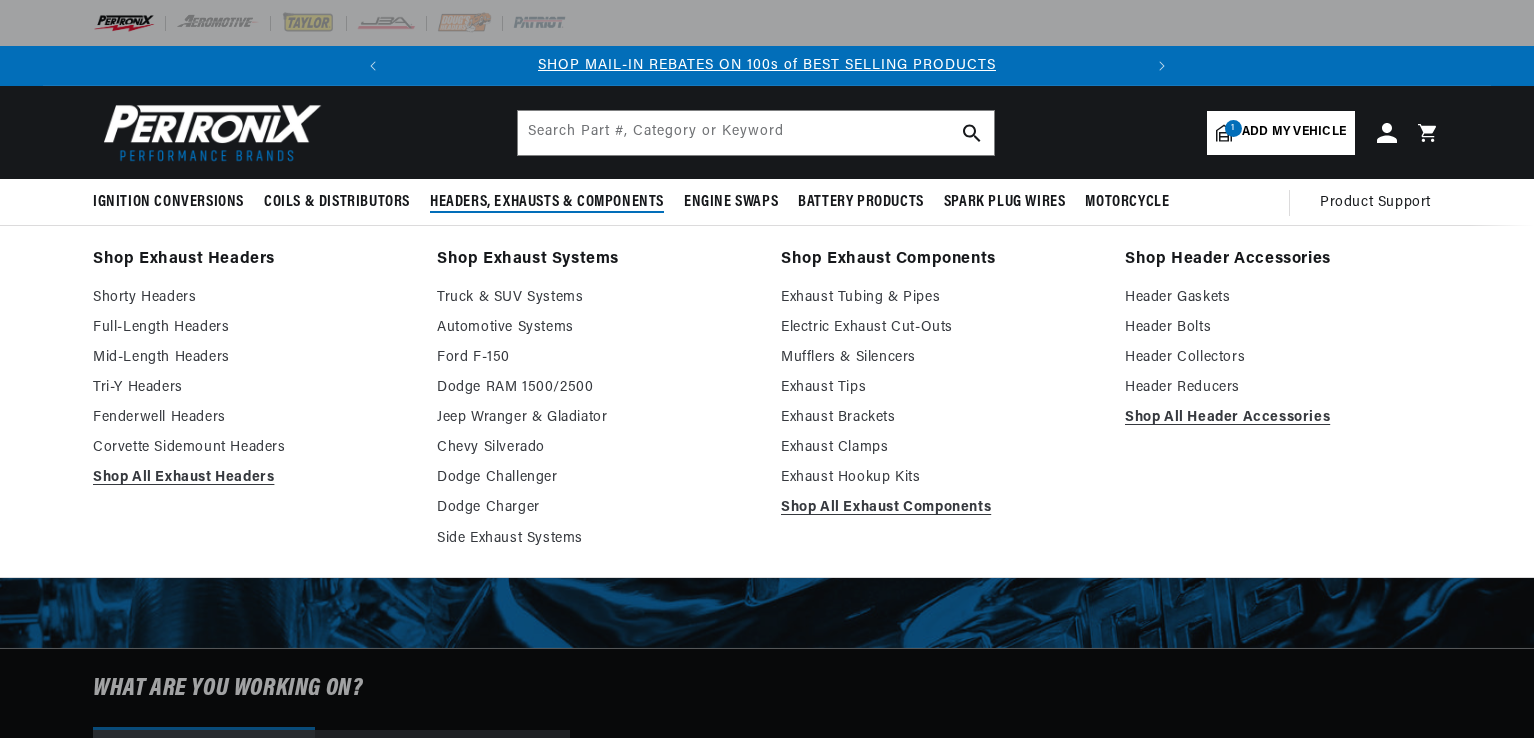 select on "1966" 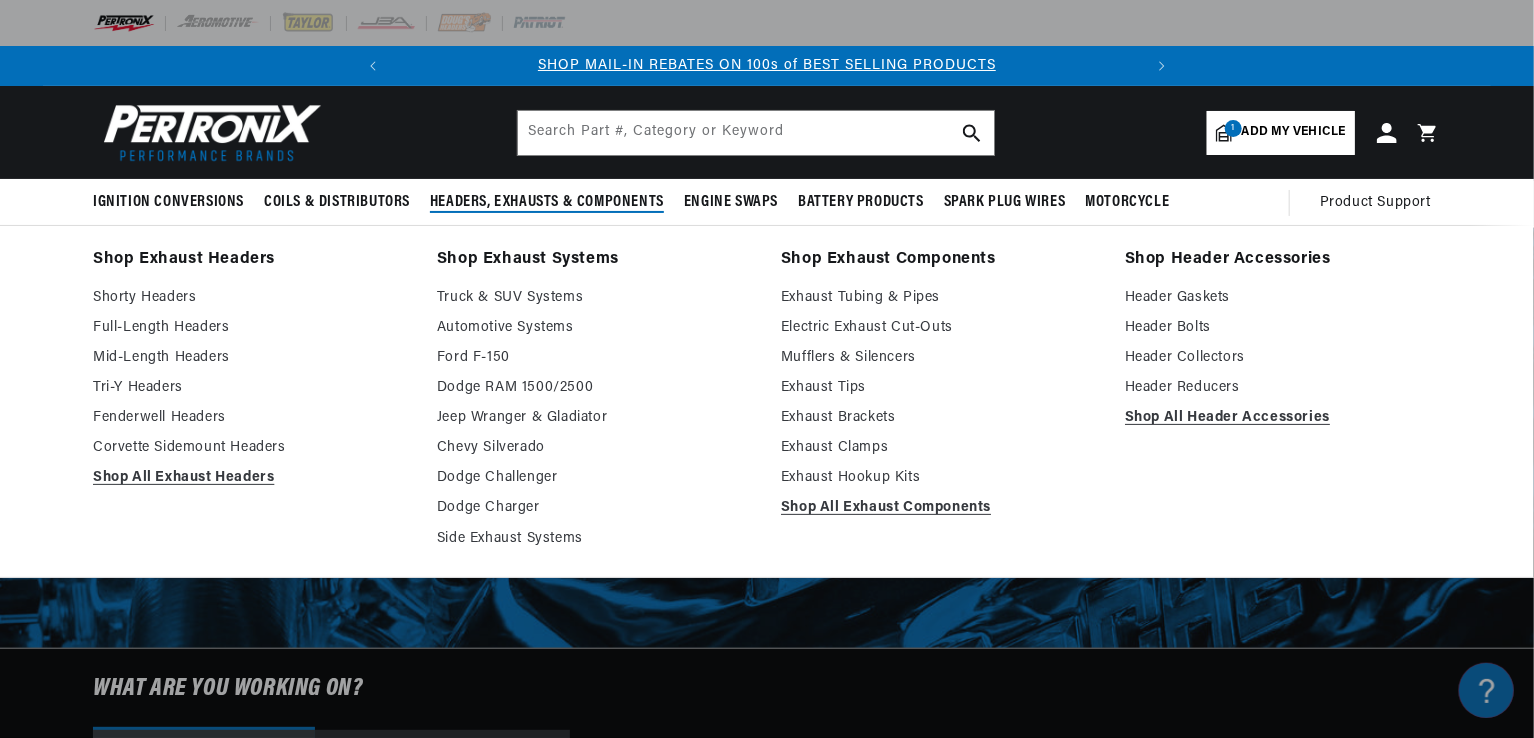 scroll, scrollTop: 0, scrollLeft: 0, axis: both 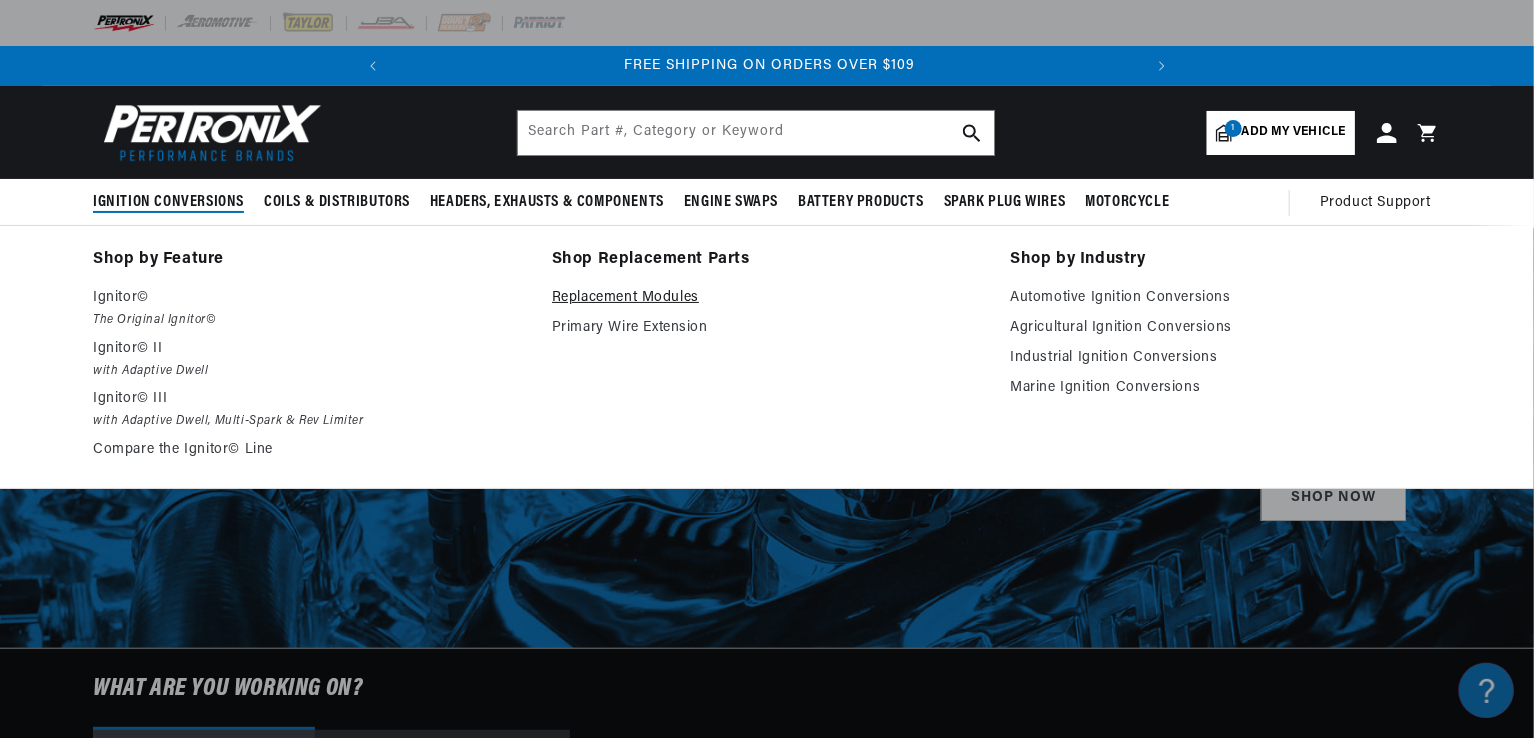 click on "Replacement Modules" at bounding box center (767, 298) 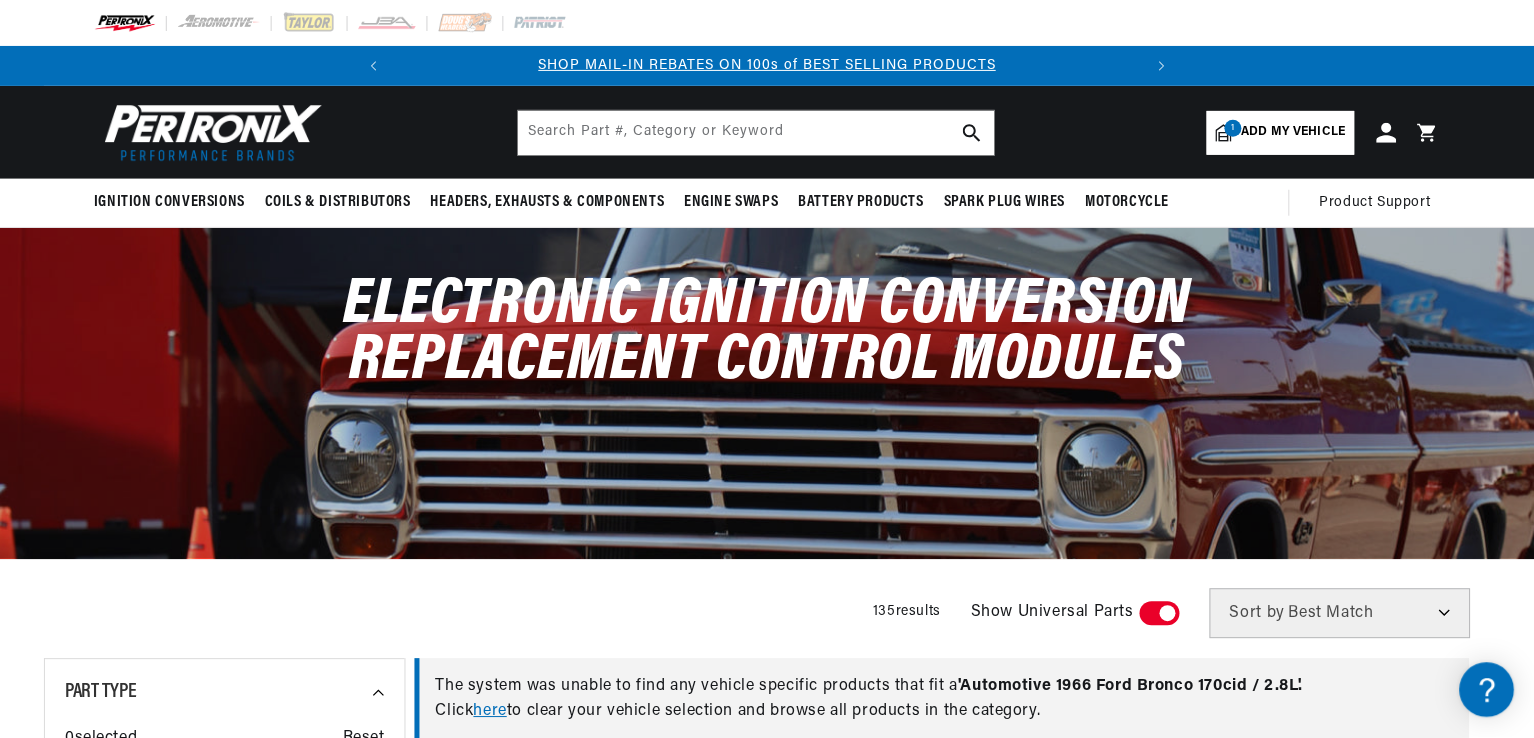 scroll, scrollTop: 0, scrollLeft: 0, axis: both 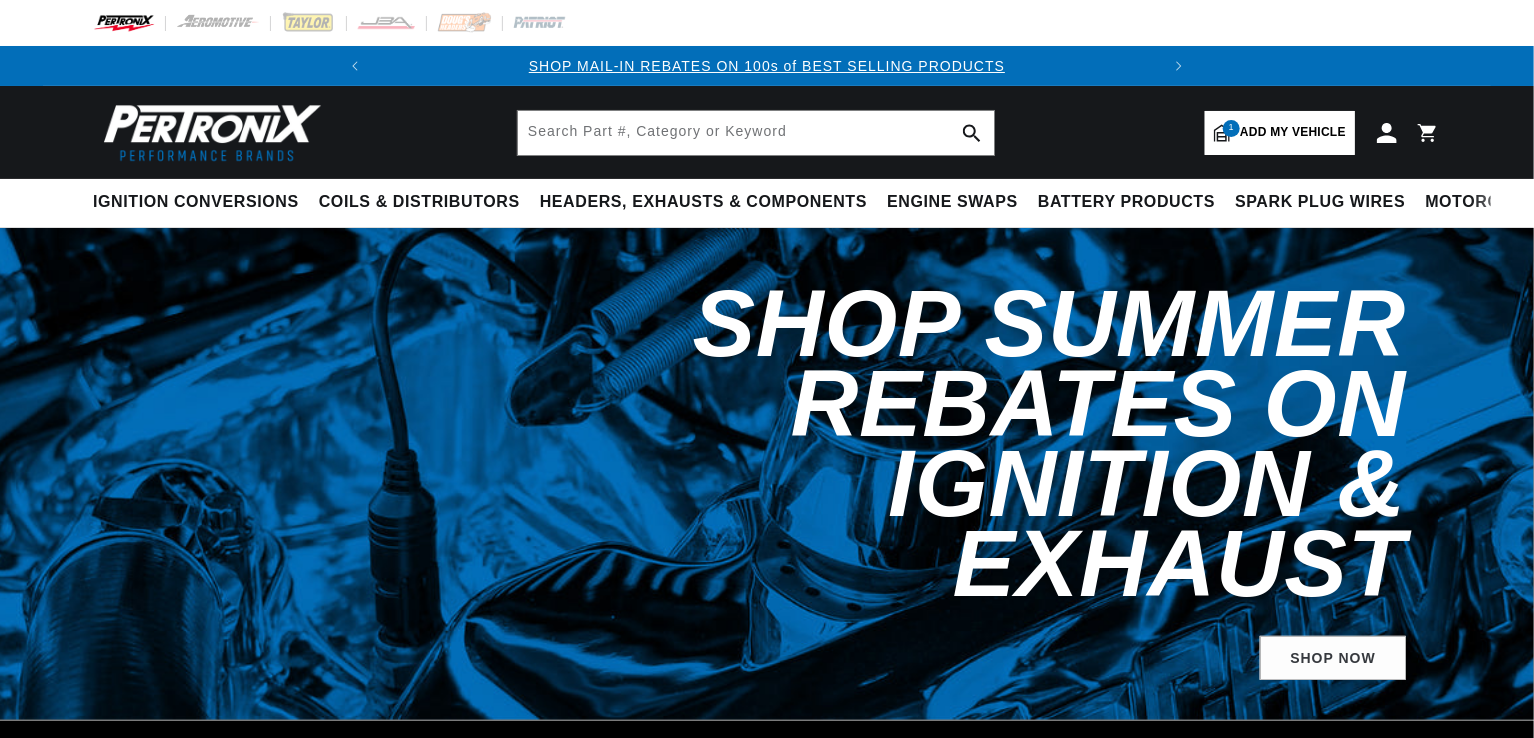 select on "1966" 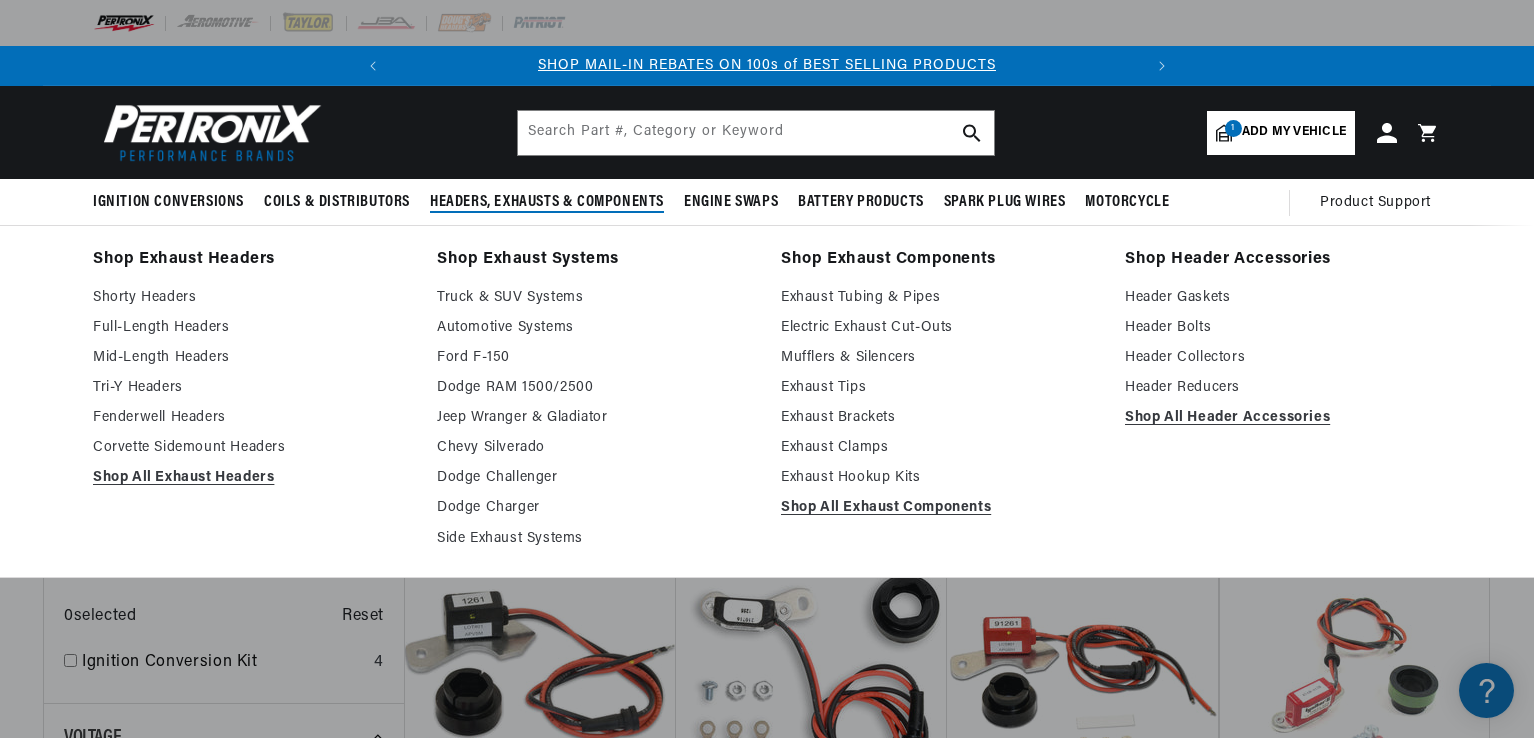 scroll, scrollTop: 0, scrollLeft: 0, axis: both 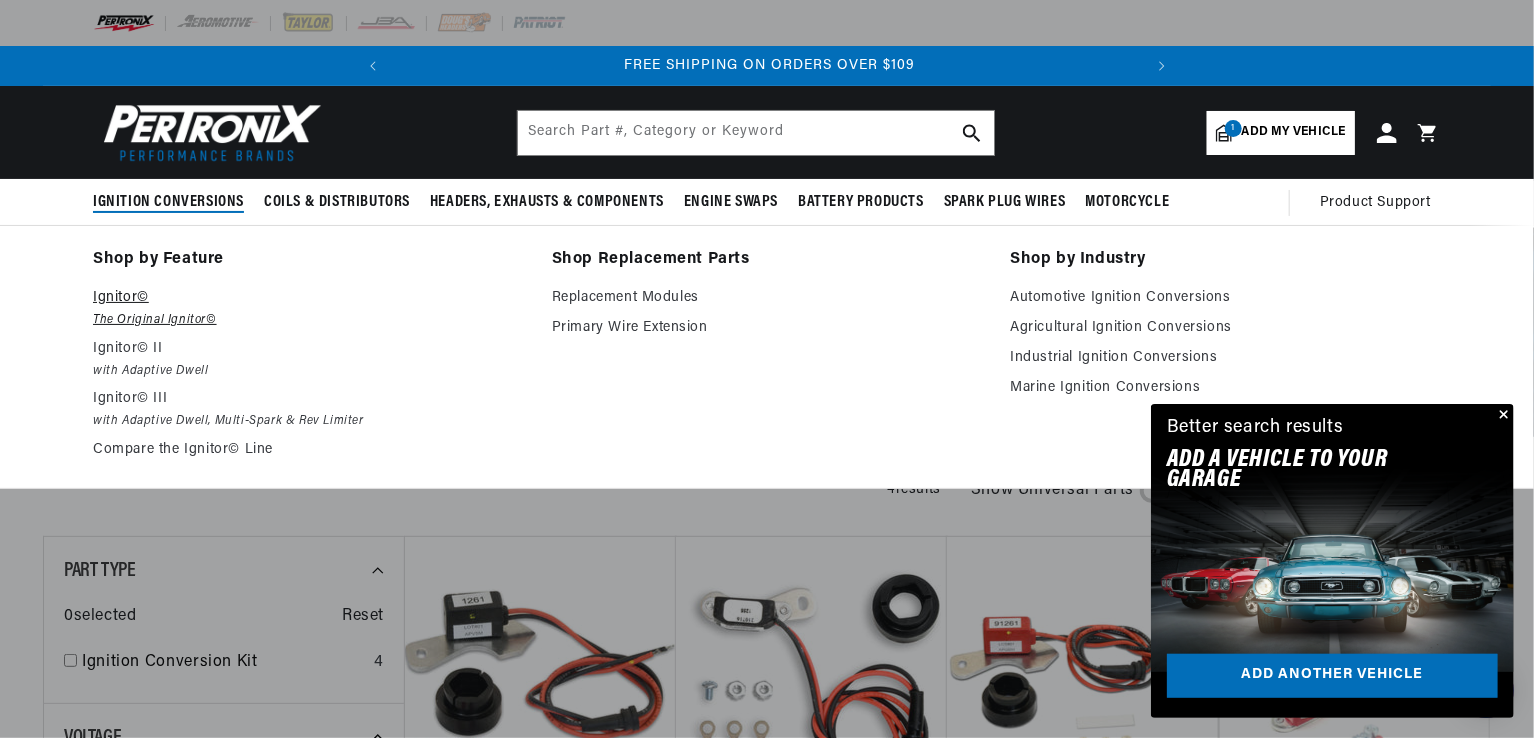 click on "Ignitor©" at bounding box center (308, 298) 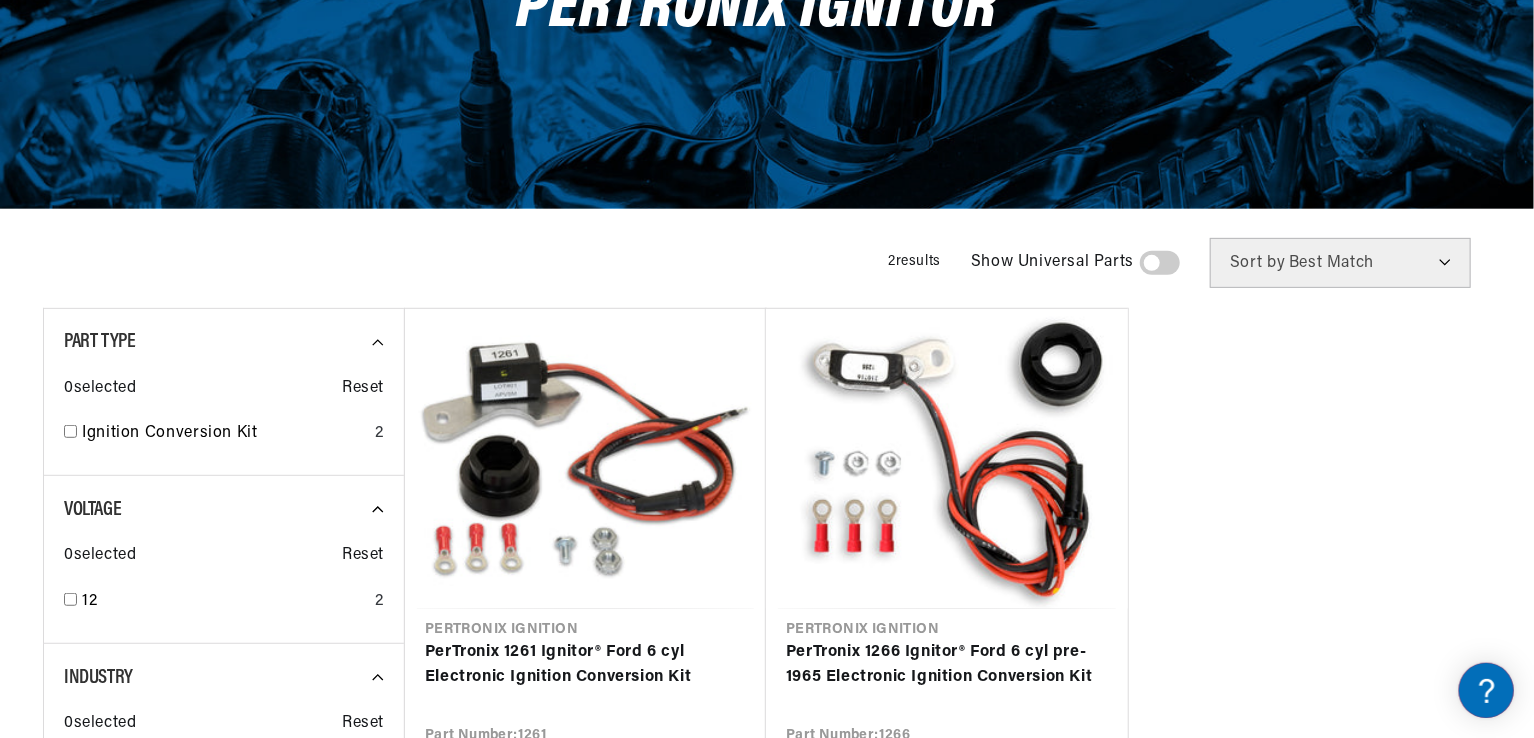 scroll, scrollTop: 298, scrollLeft: 0, axis: vertical 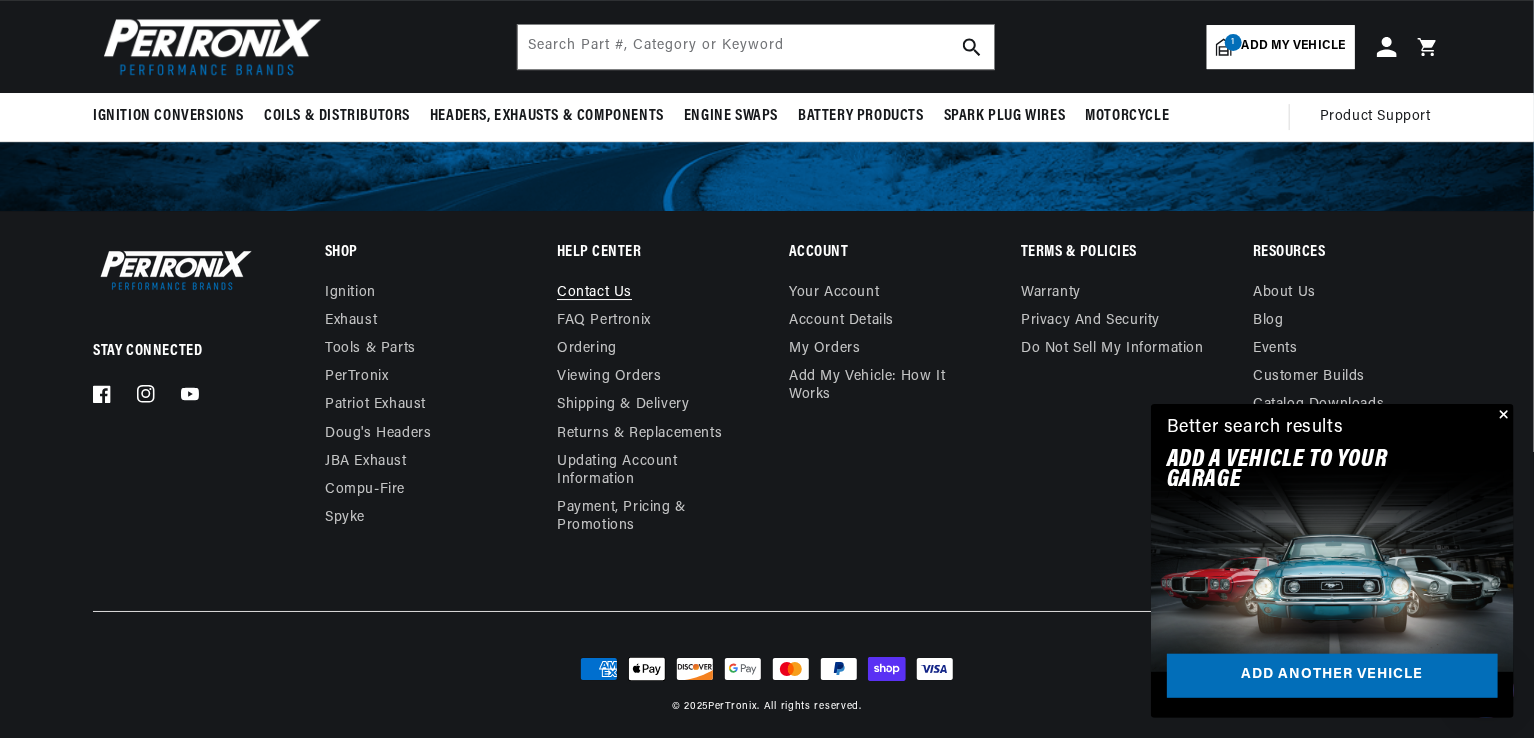 click on "Contact us" at bounding box center [594, 295] 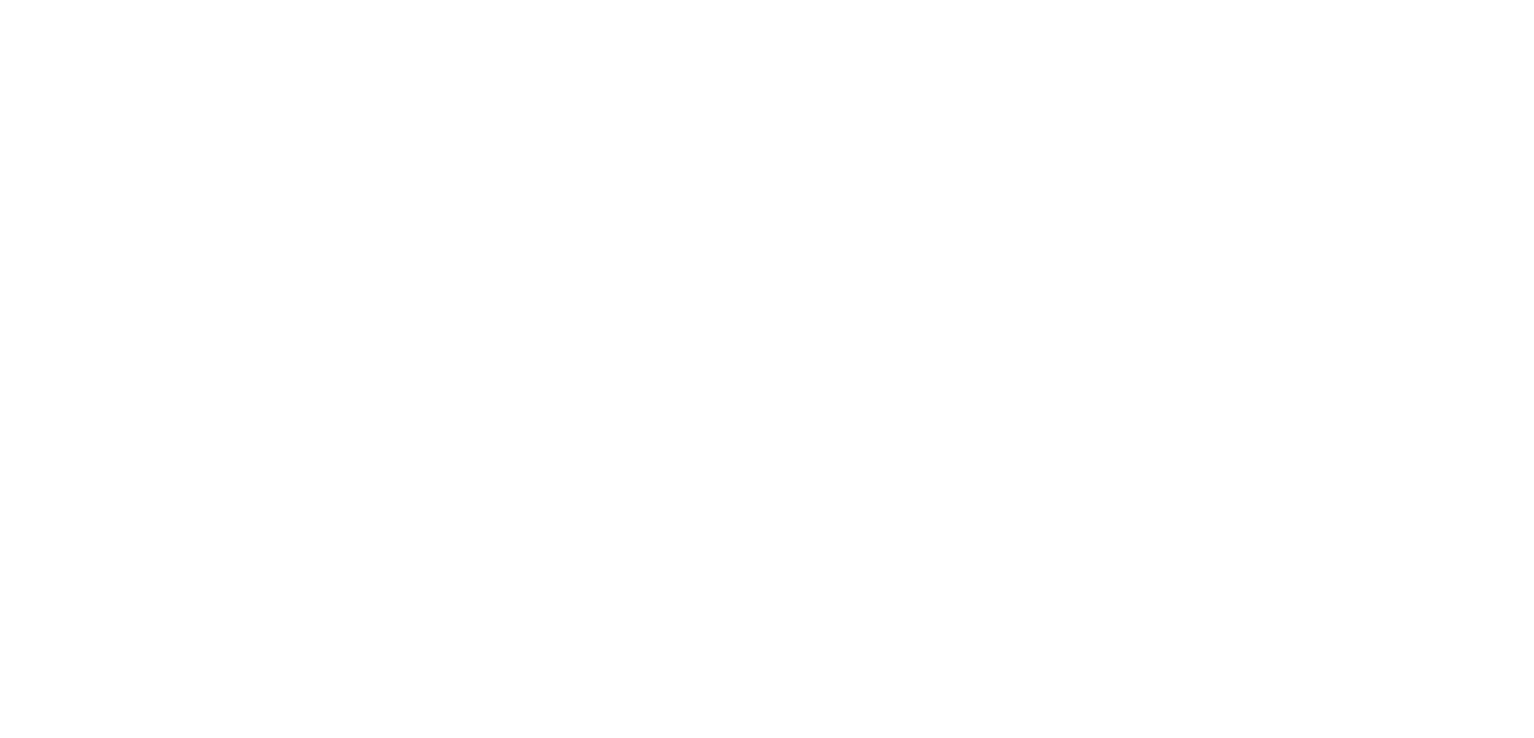 scroll, scrollTop: 0, scrollLeft: 0, axis: both 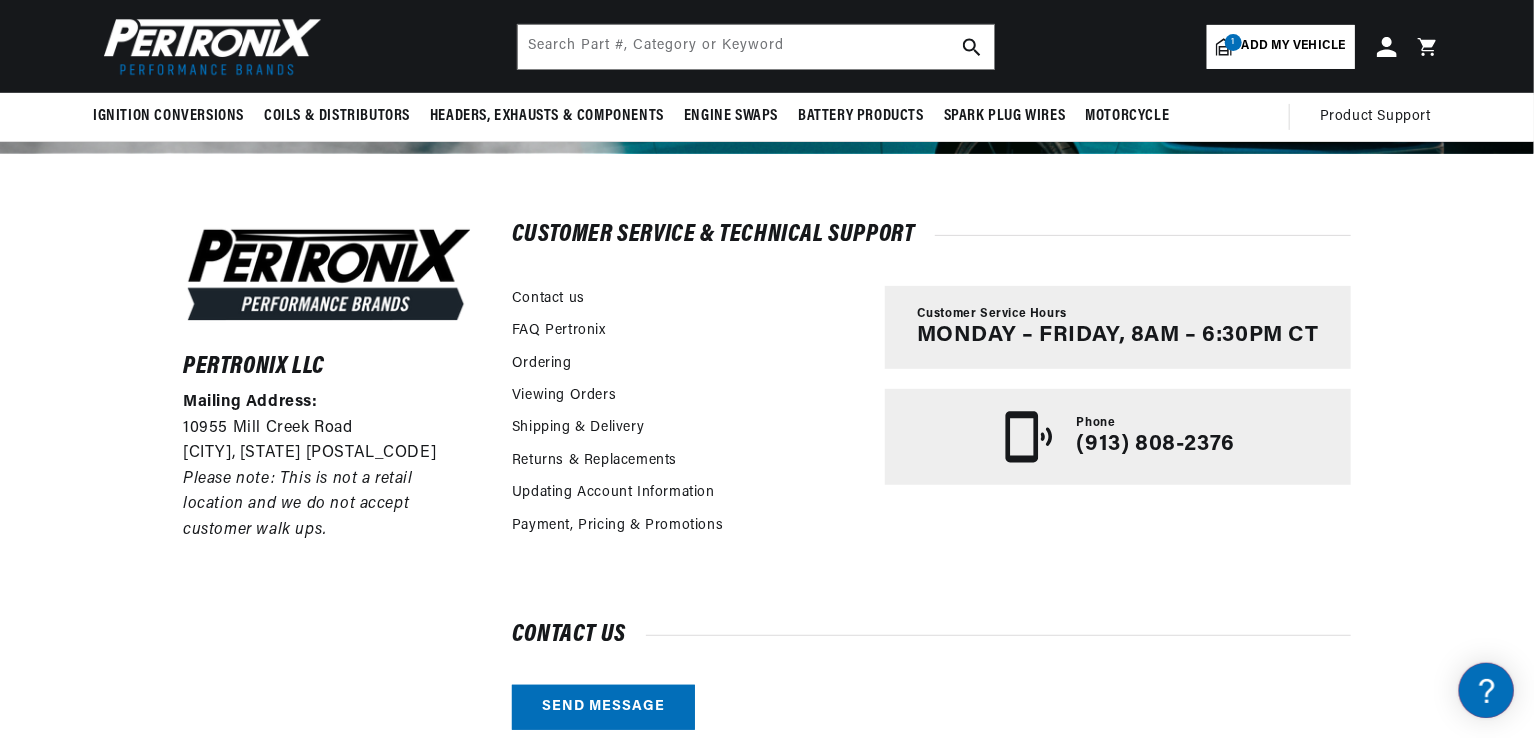 click on "Customer Service & Technical Support
Contact us
FAQ Pertronix
Ordering
Viewing Orders
Shipping & Delivery
Returns & Replacements
Updating Account Information
Payment, Pricing & Promotions" at bounding box center [931, 477] 